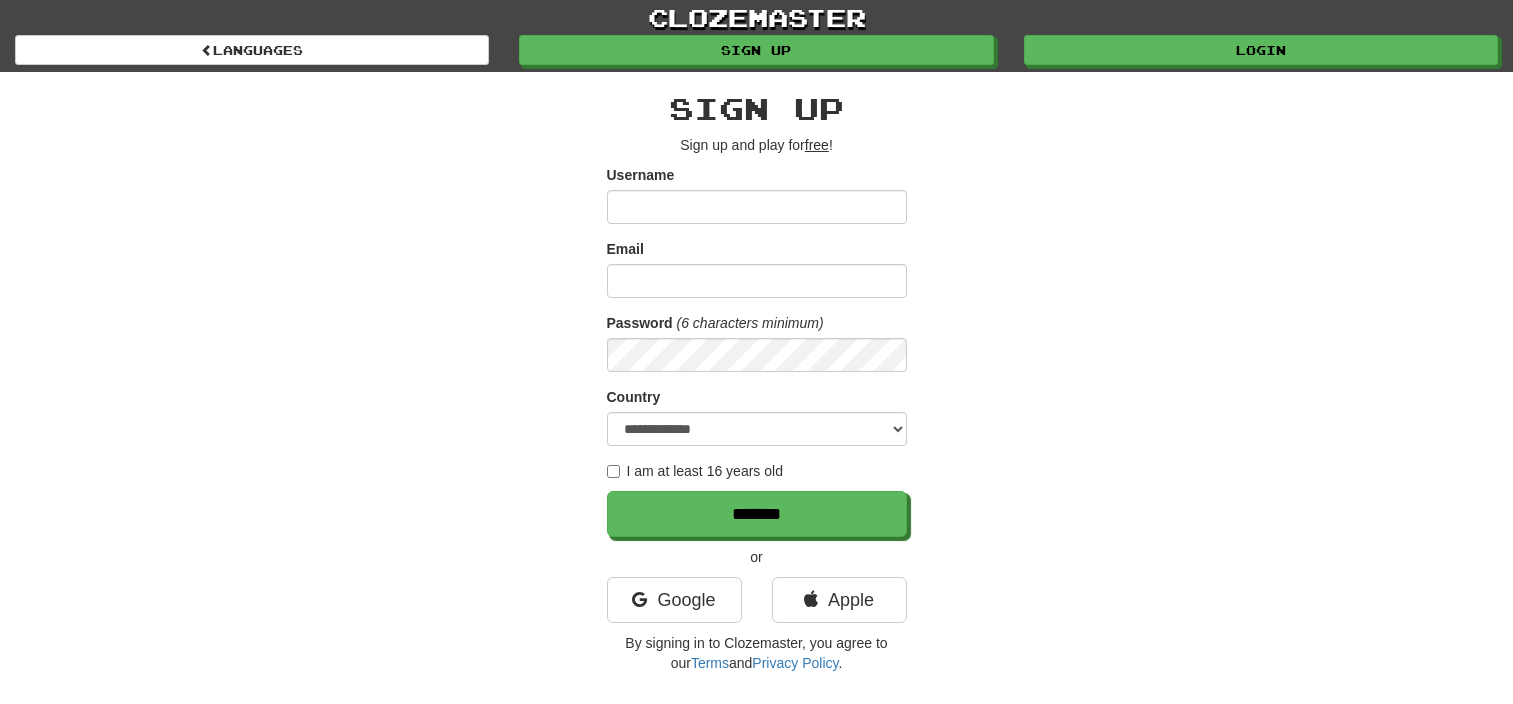 scroll, scrollTop: 0, scrollLeft: 0, axis: both 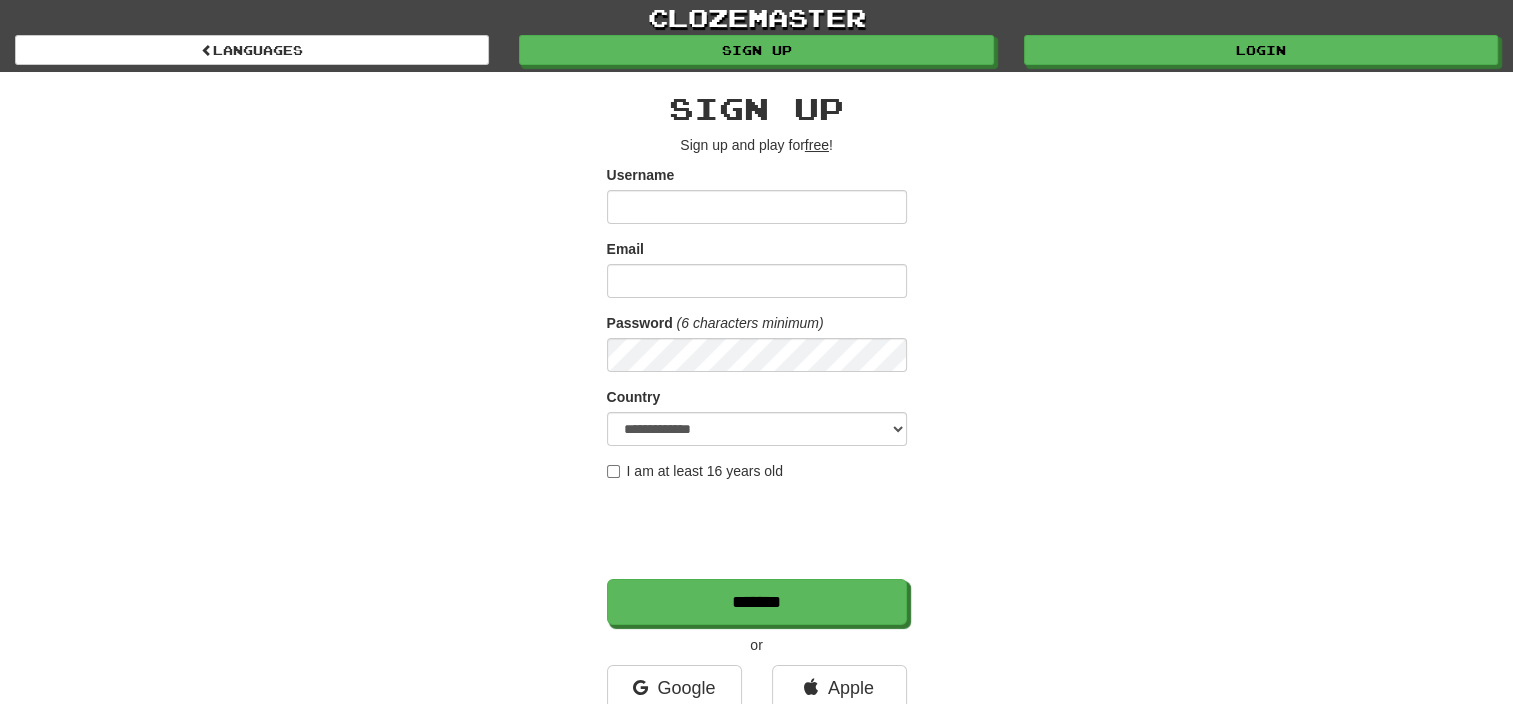type on "**********" 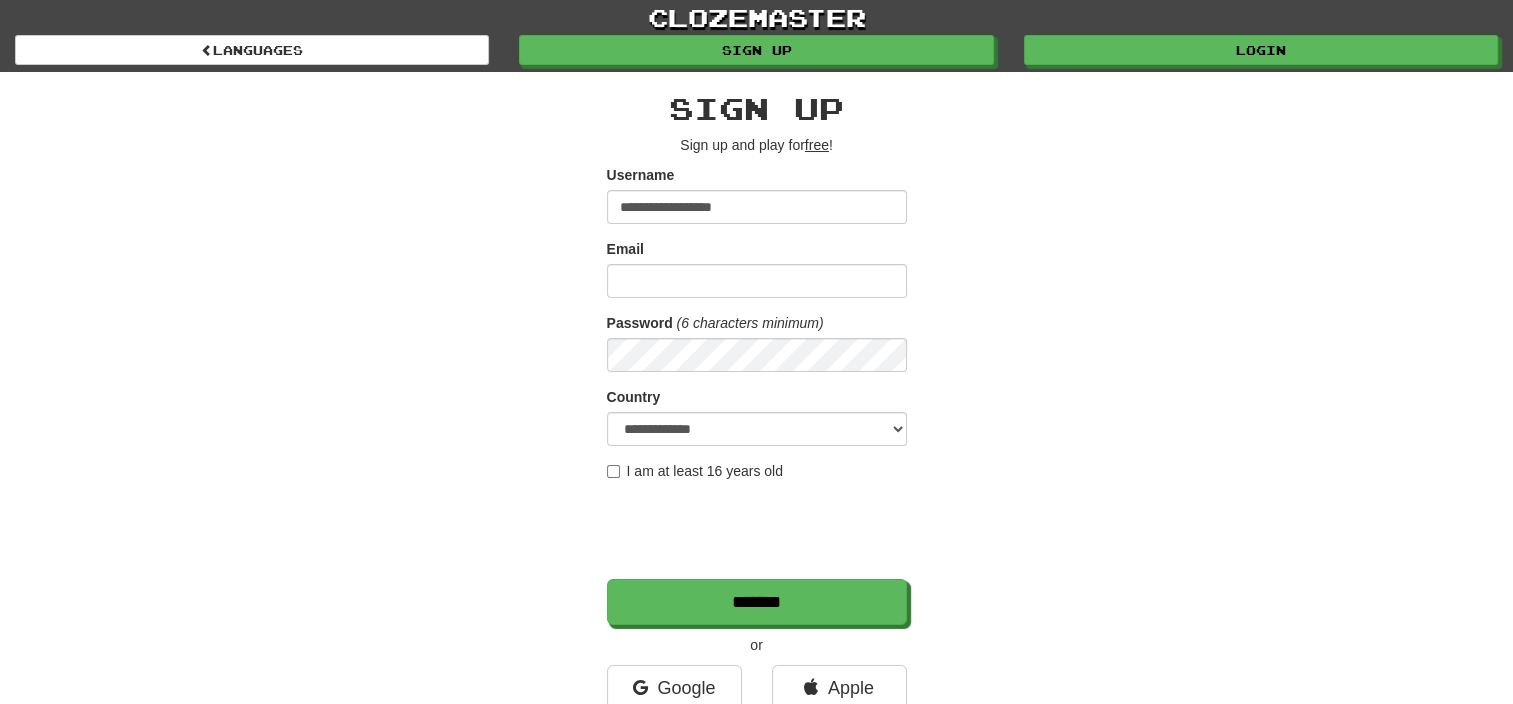 click on "Login" at bounding box center (1261, 50) 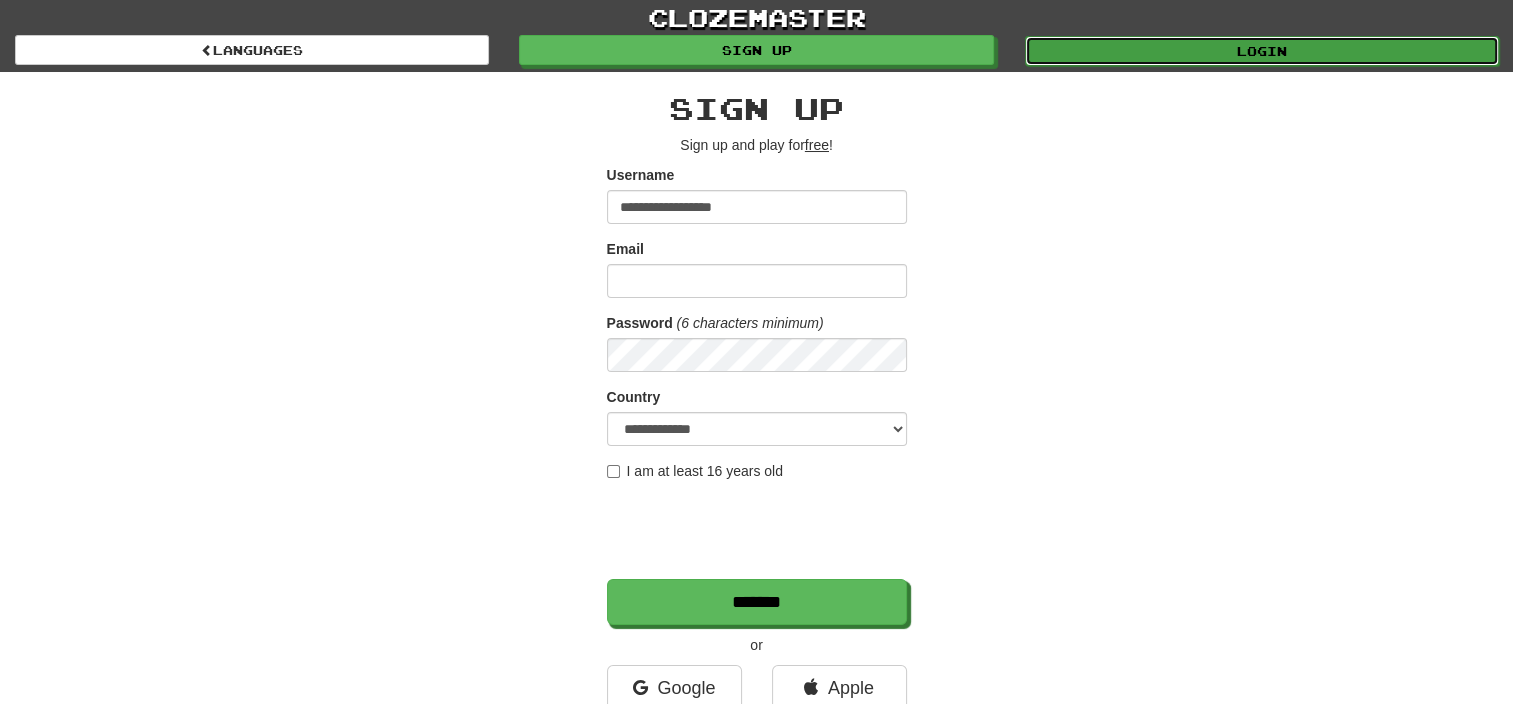 click on "Login" at bounding box center (1262, 51) 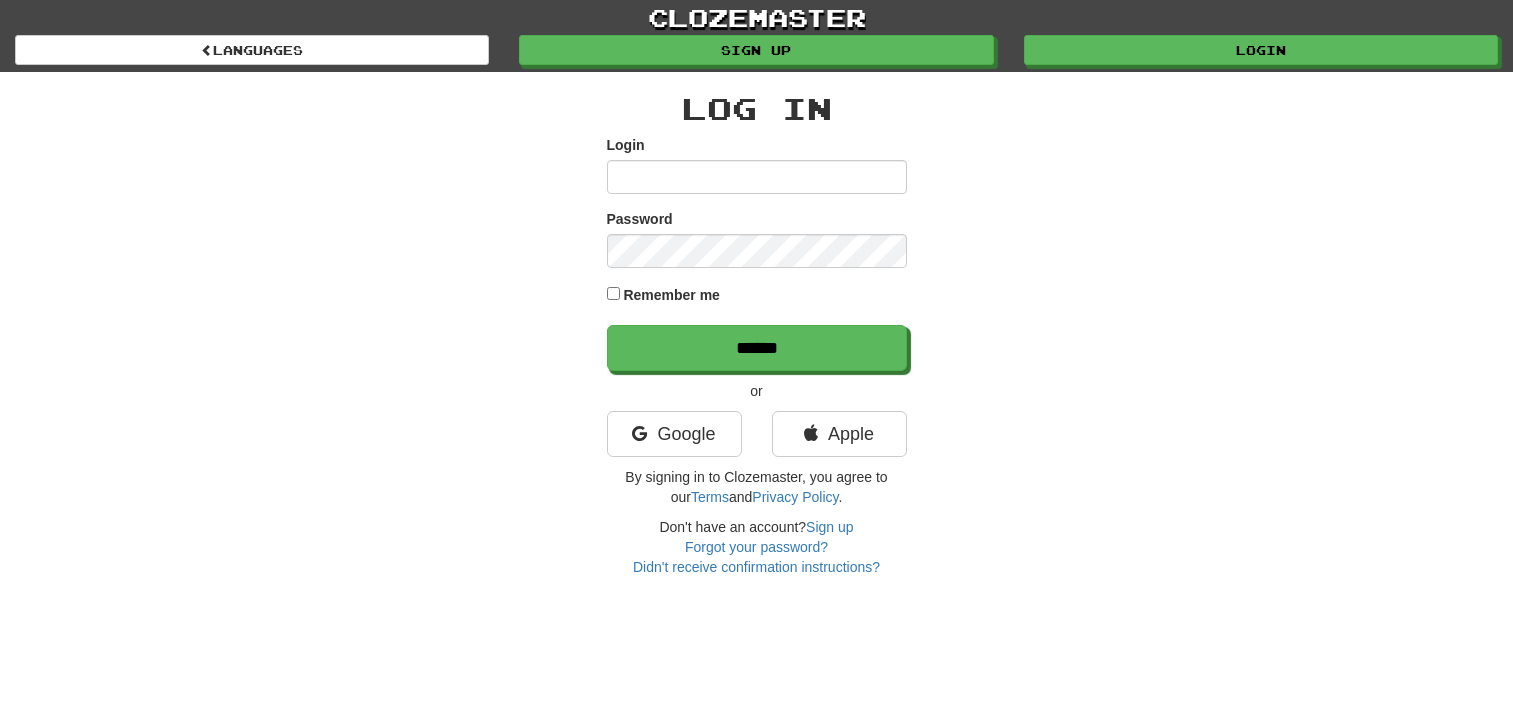 scroll, scrollTop: 0, scrollLeft: 0, axis: both 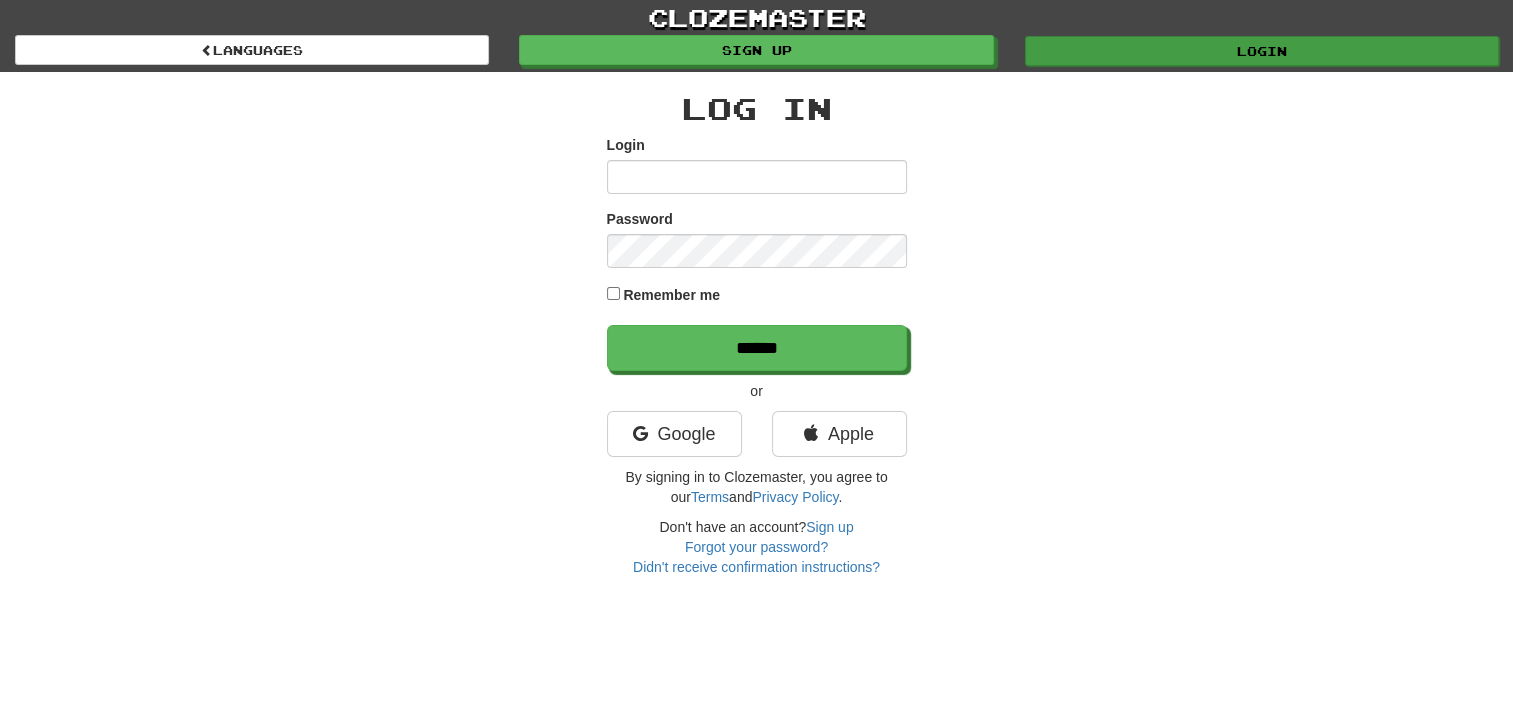 type on "**********" 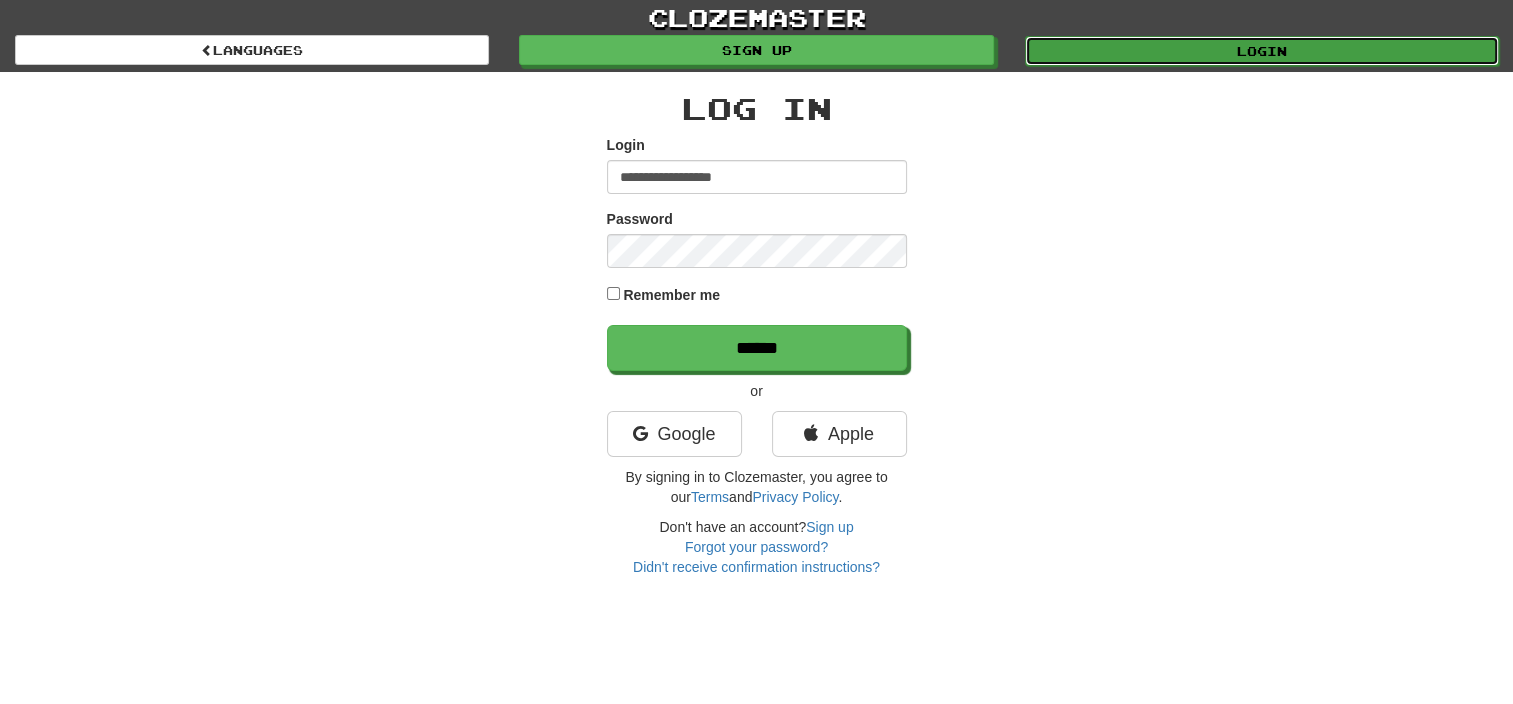 click on "Login" at bounding box center (1262, 51) 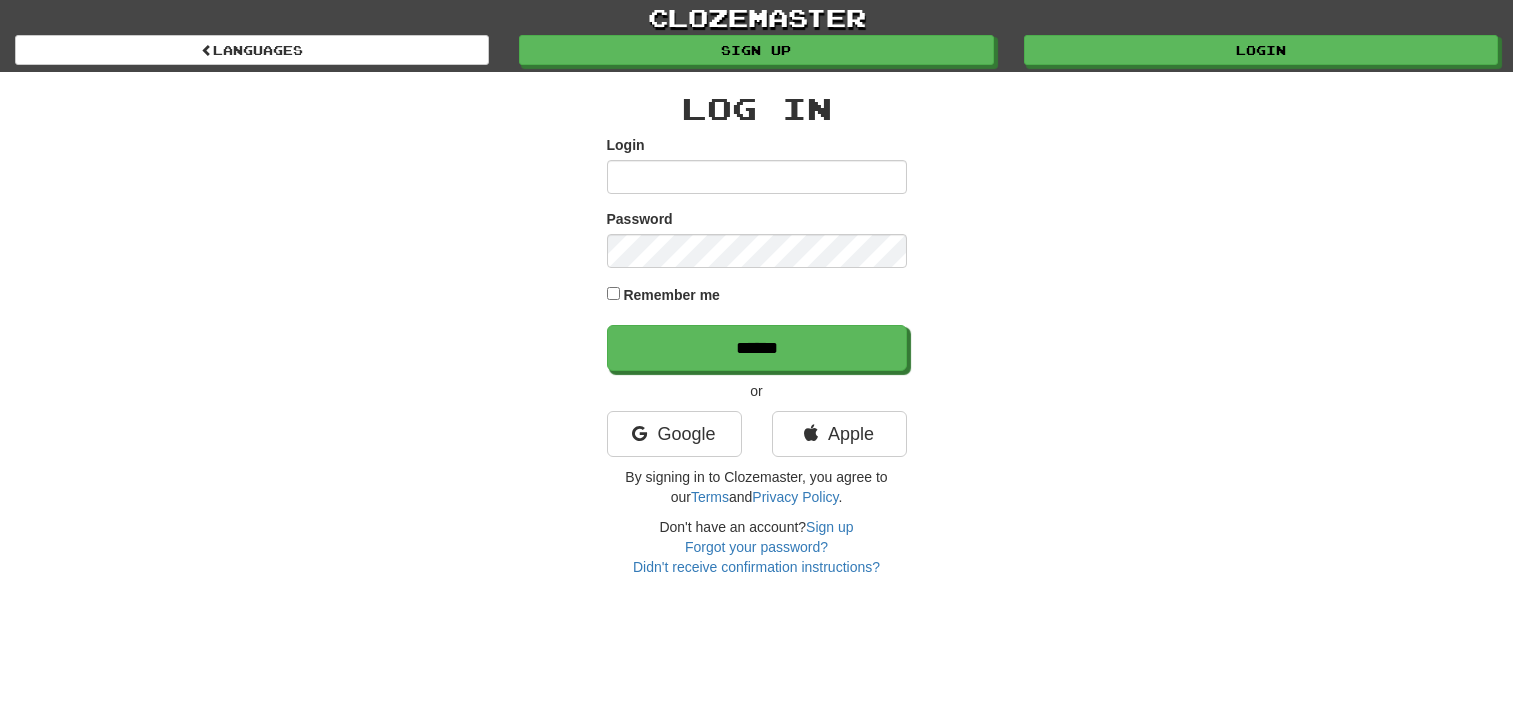 scroll, scrollTop: 0, scrollLeft: 0, axis: both 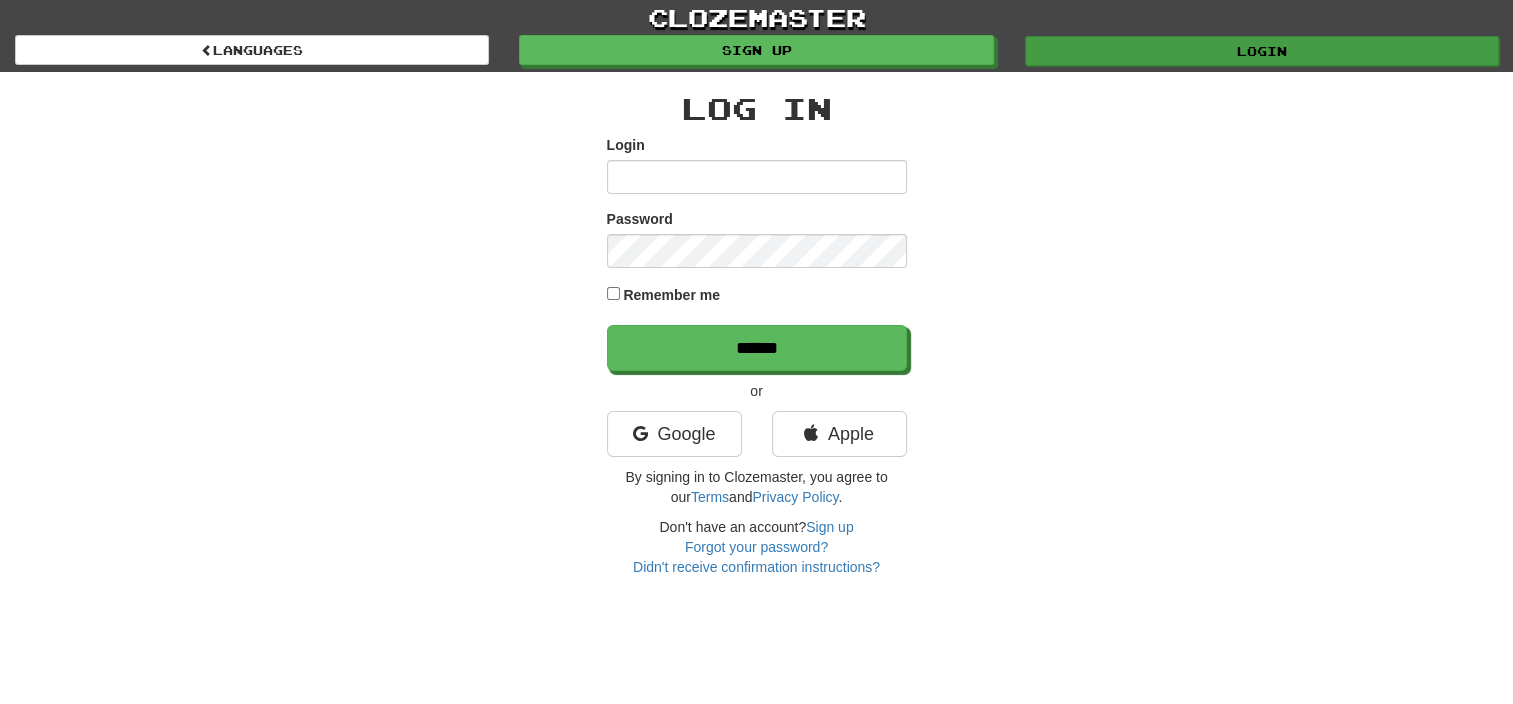 type on "**********" 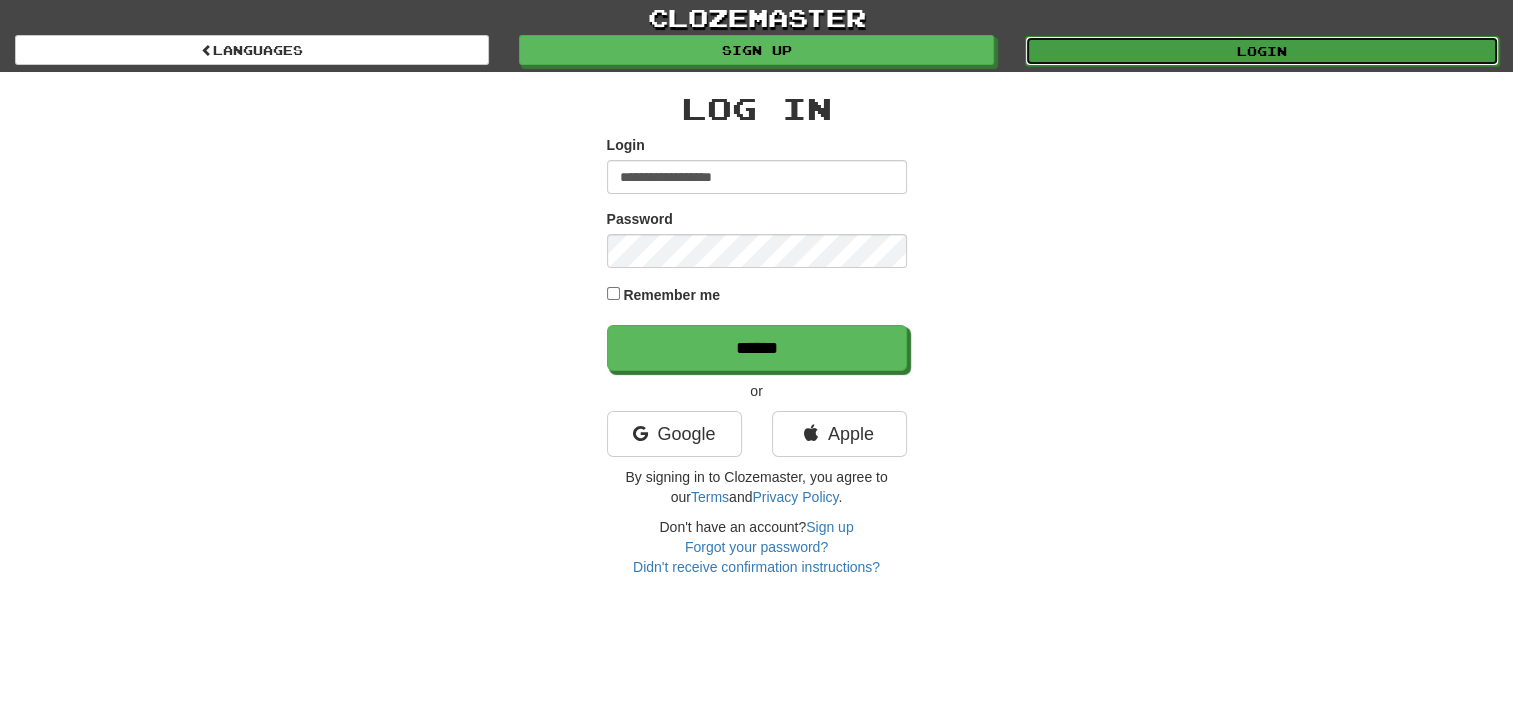 click on "Login" at bounding box center (1262, 51) 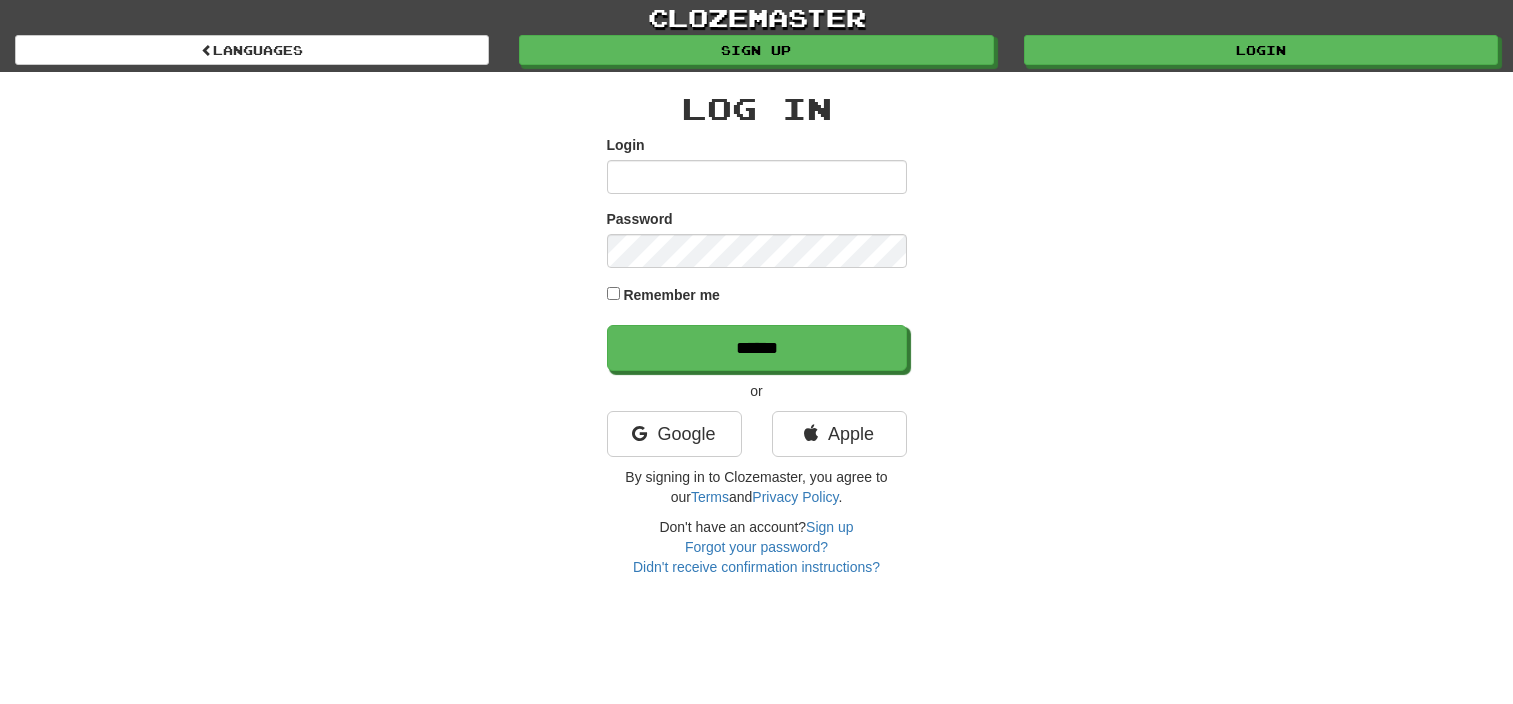 scroll, scrollTop: 0, scrollLeft: 0, axis: both 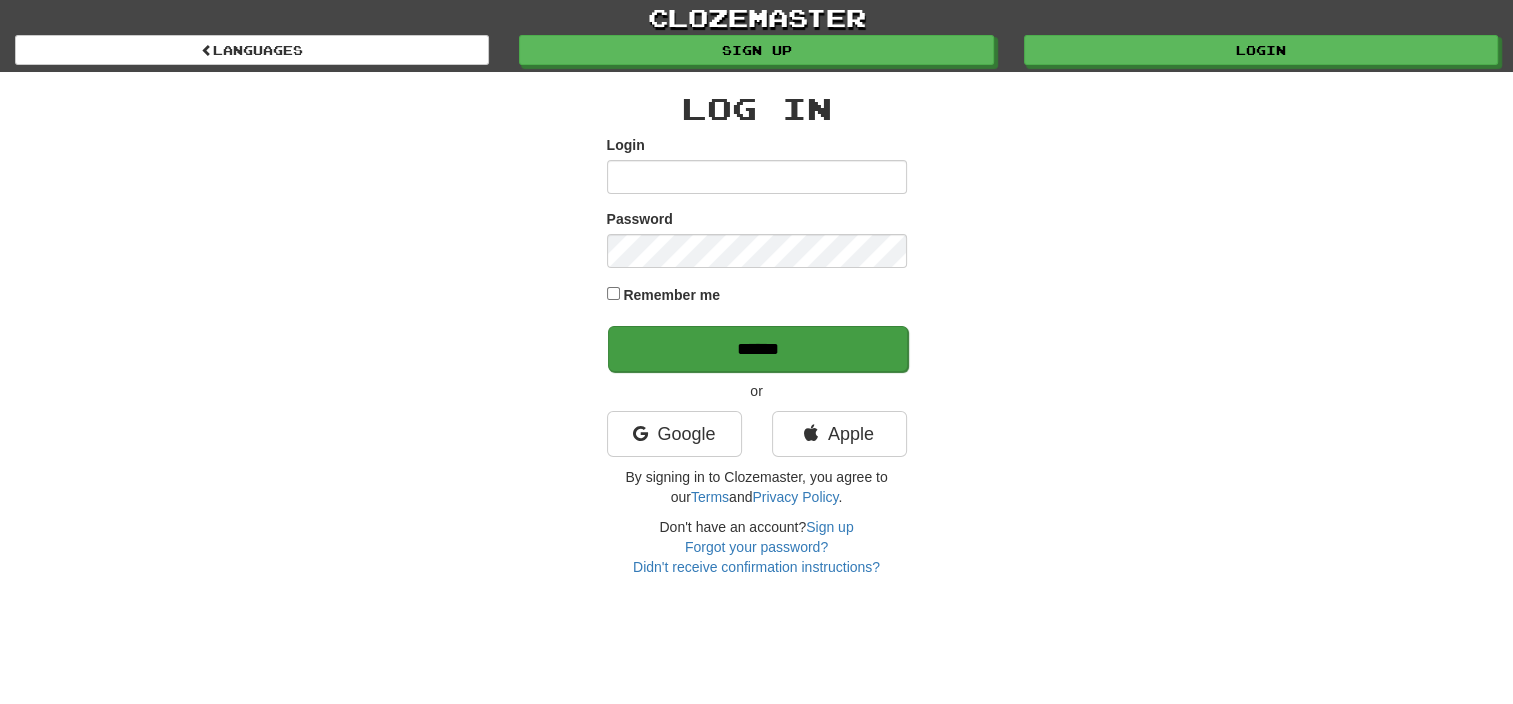 type on "**********" 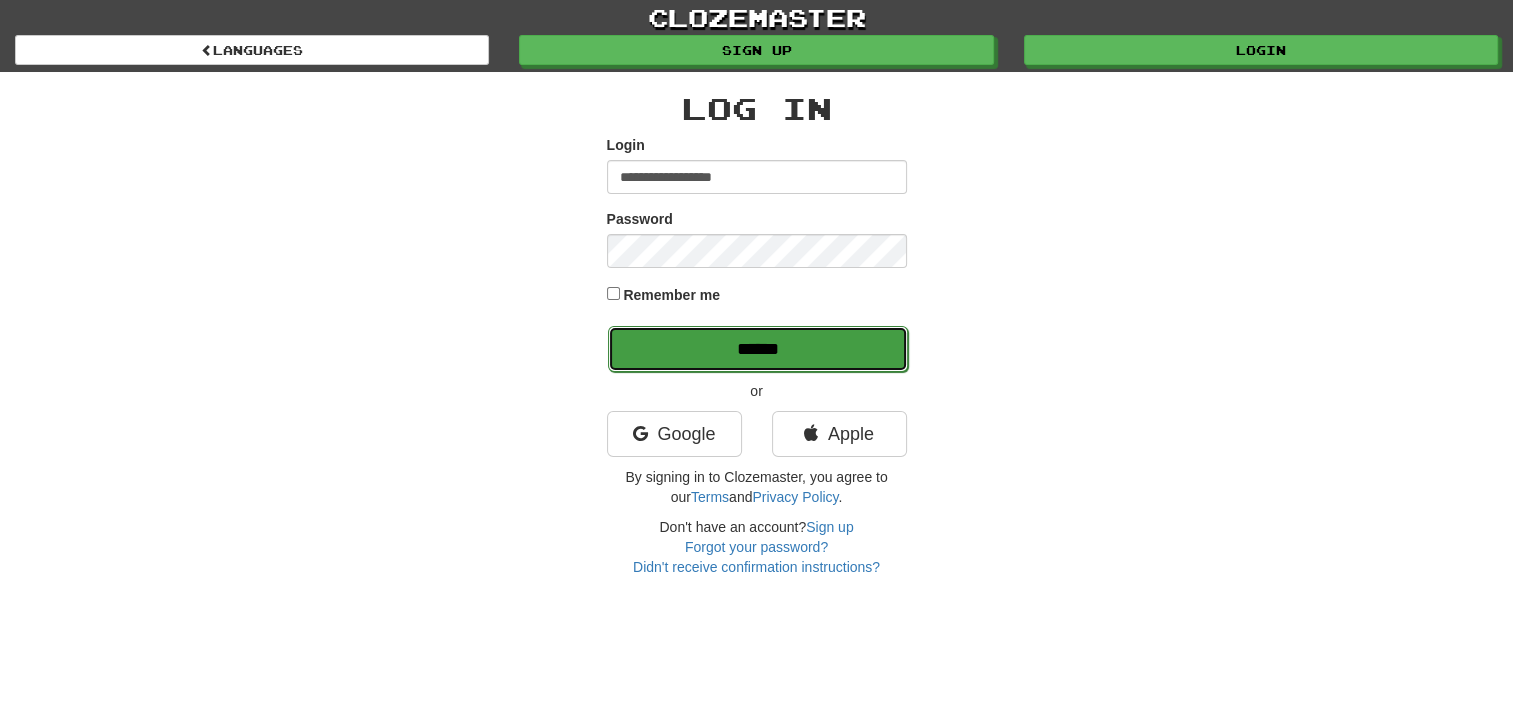 click on "******" at bounding box center [758, 349] 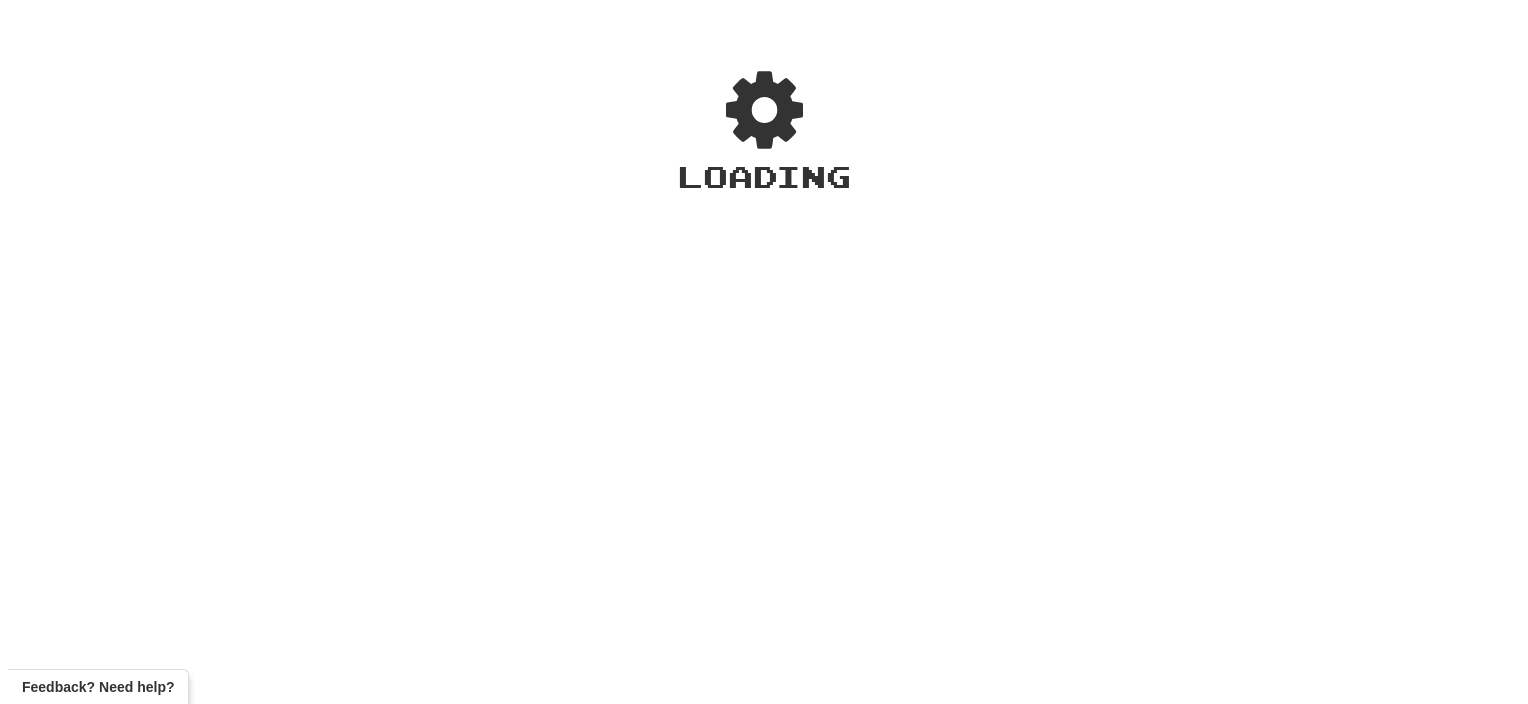 scroll, scrollTop: 0, scrollLeft: 0, axis: both 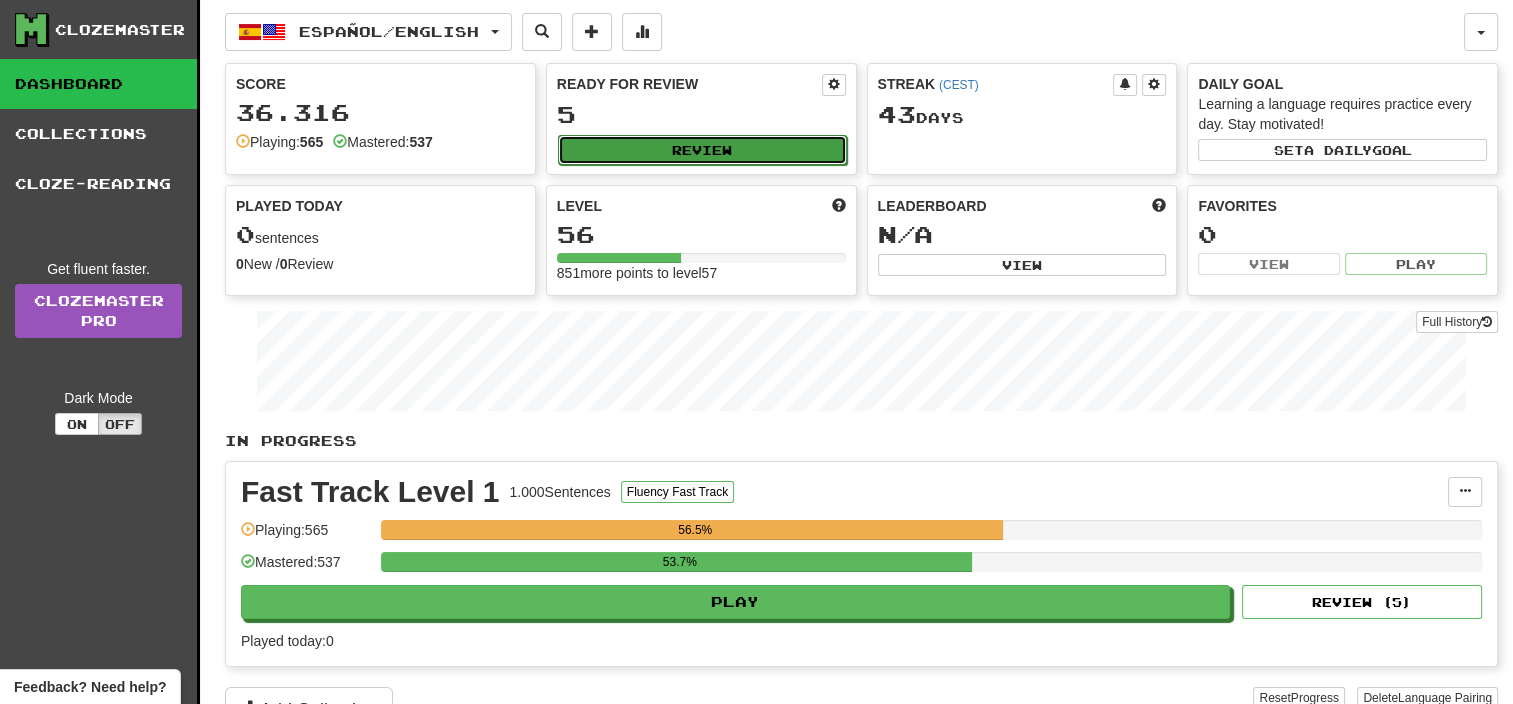 click on "Review" at bounding box center (702, 150) 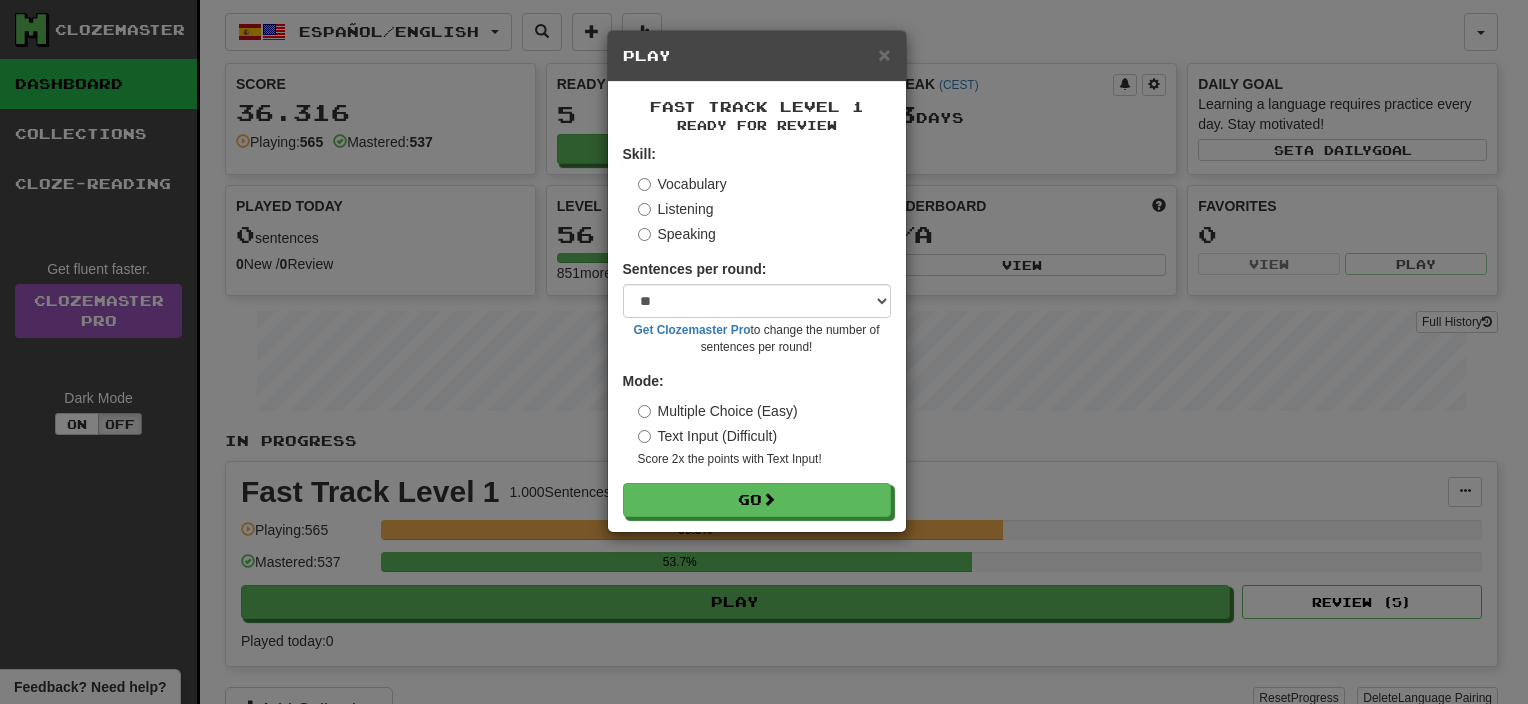 click on "Speaking" at bounding box center [677, 234] 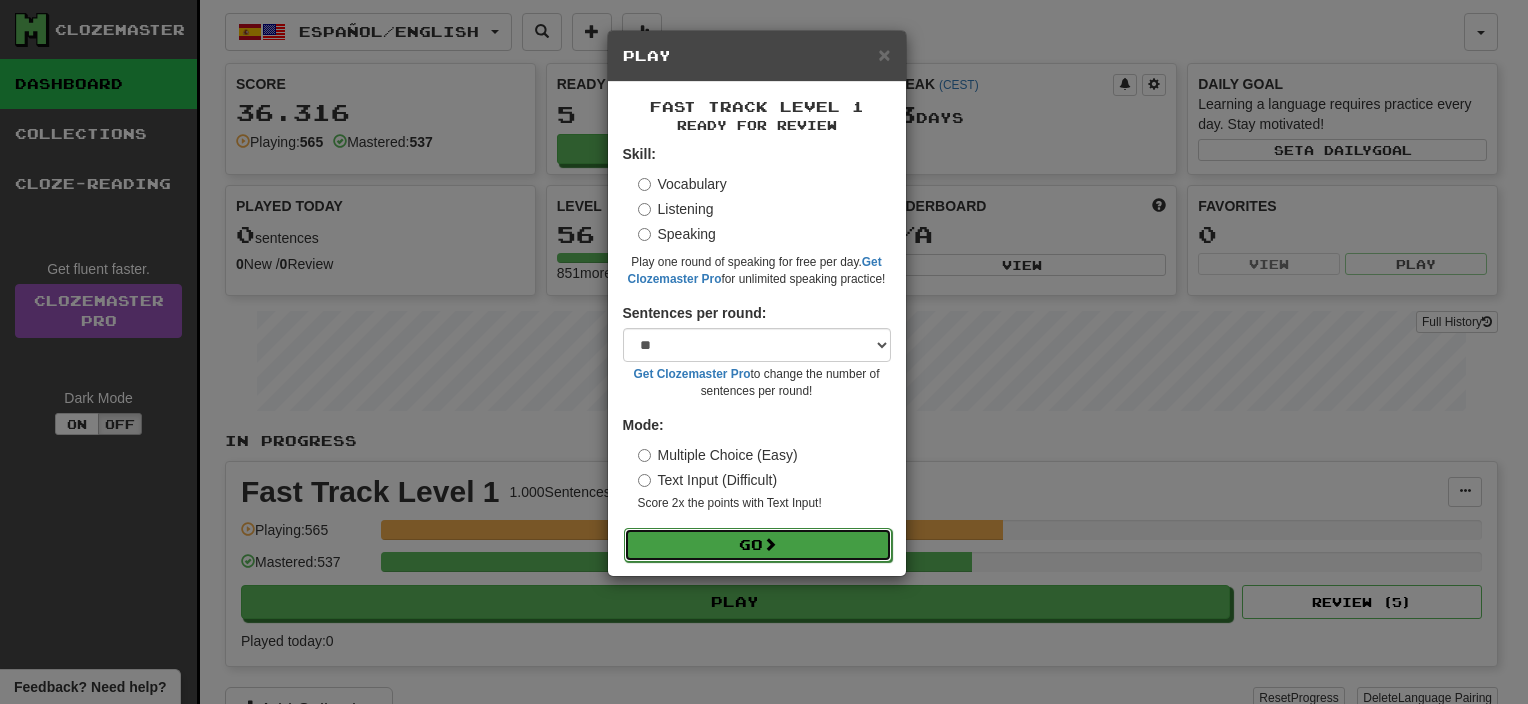 click on "Go" at bounding box center [758, 545] 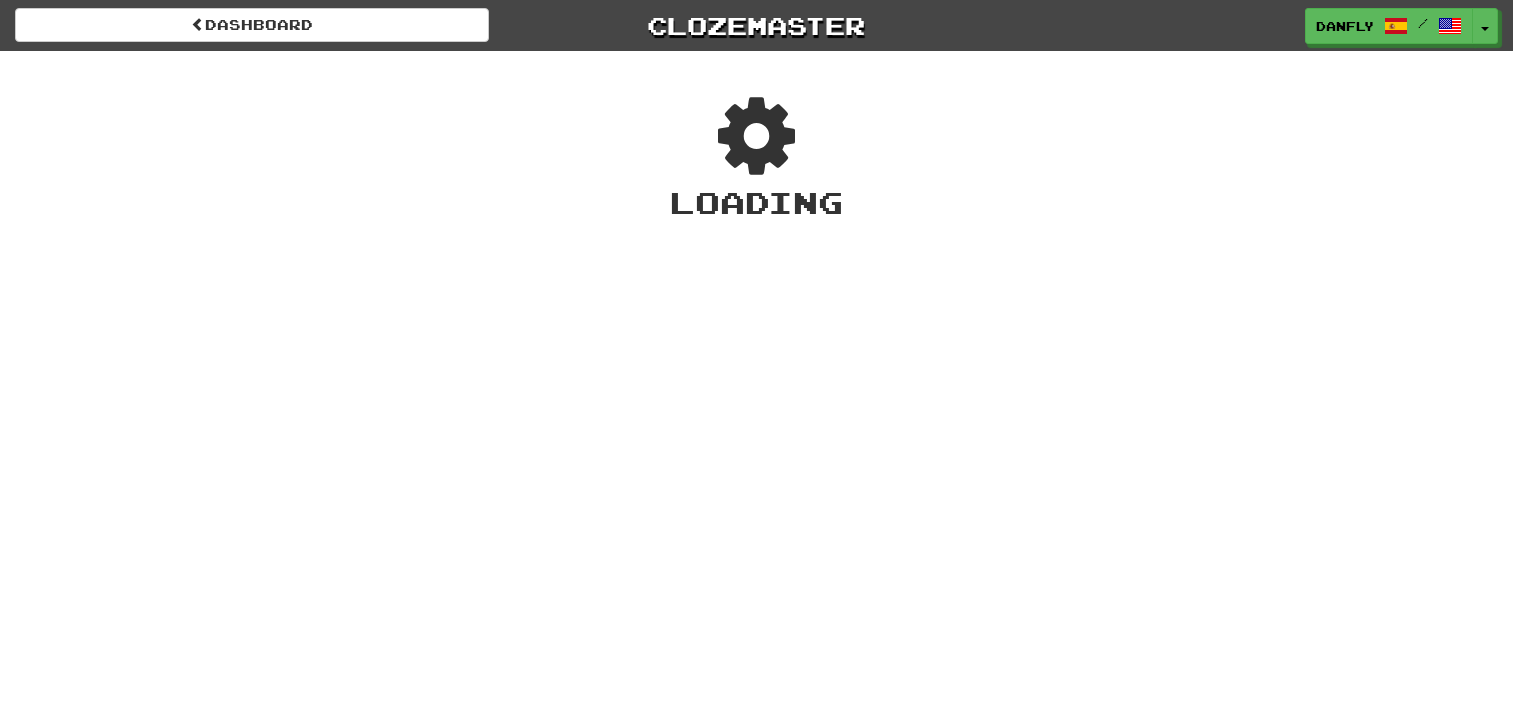 scroll, scrollTop: 0, scrollLeft: 0, axis: both 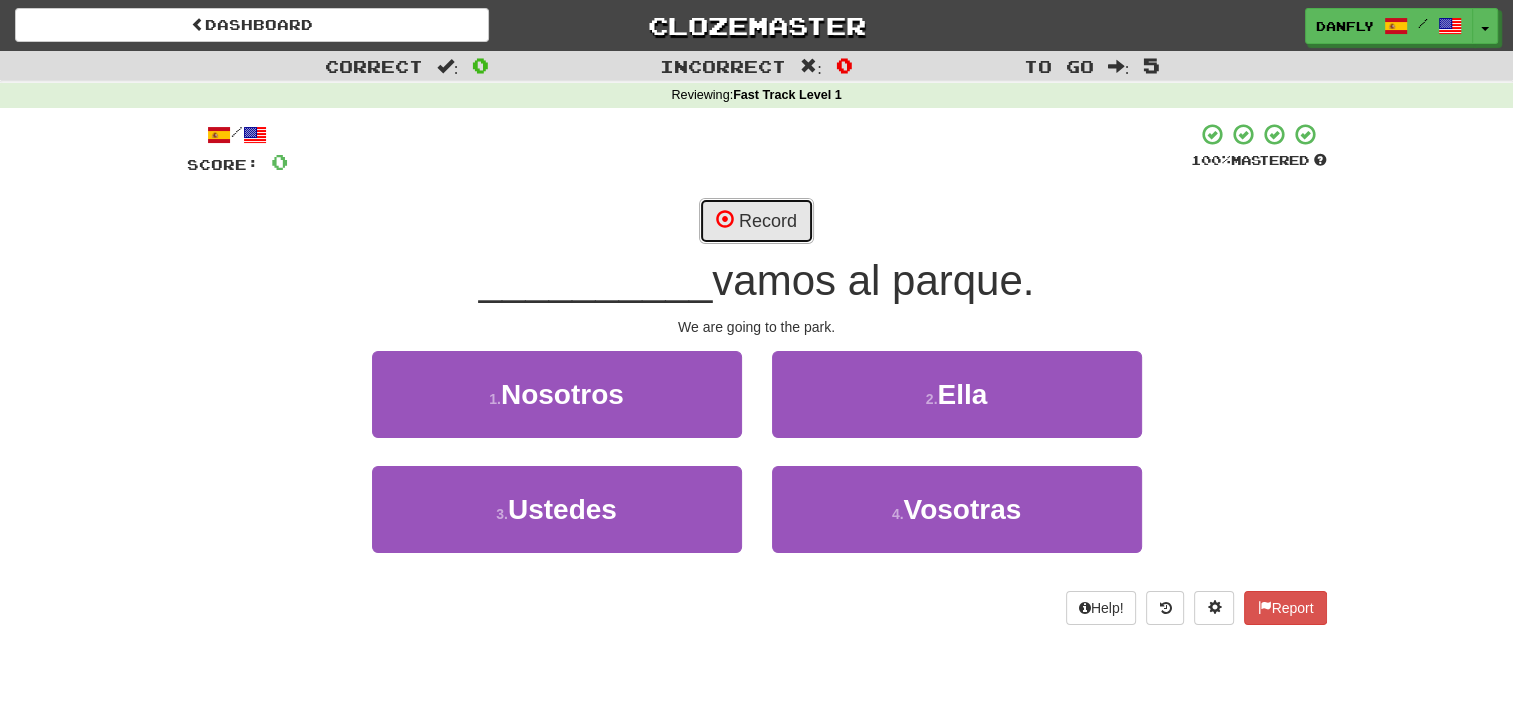 click on "Record" at bounding box center [756, 221] 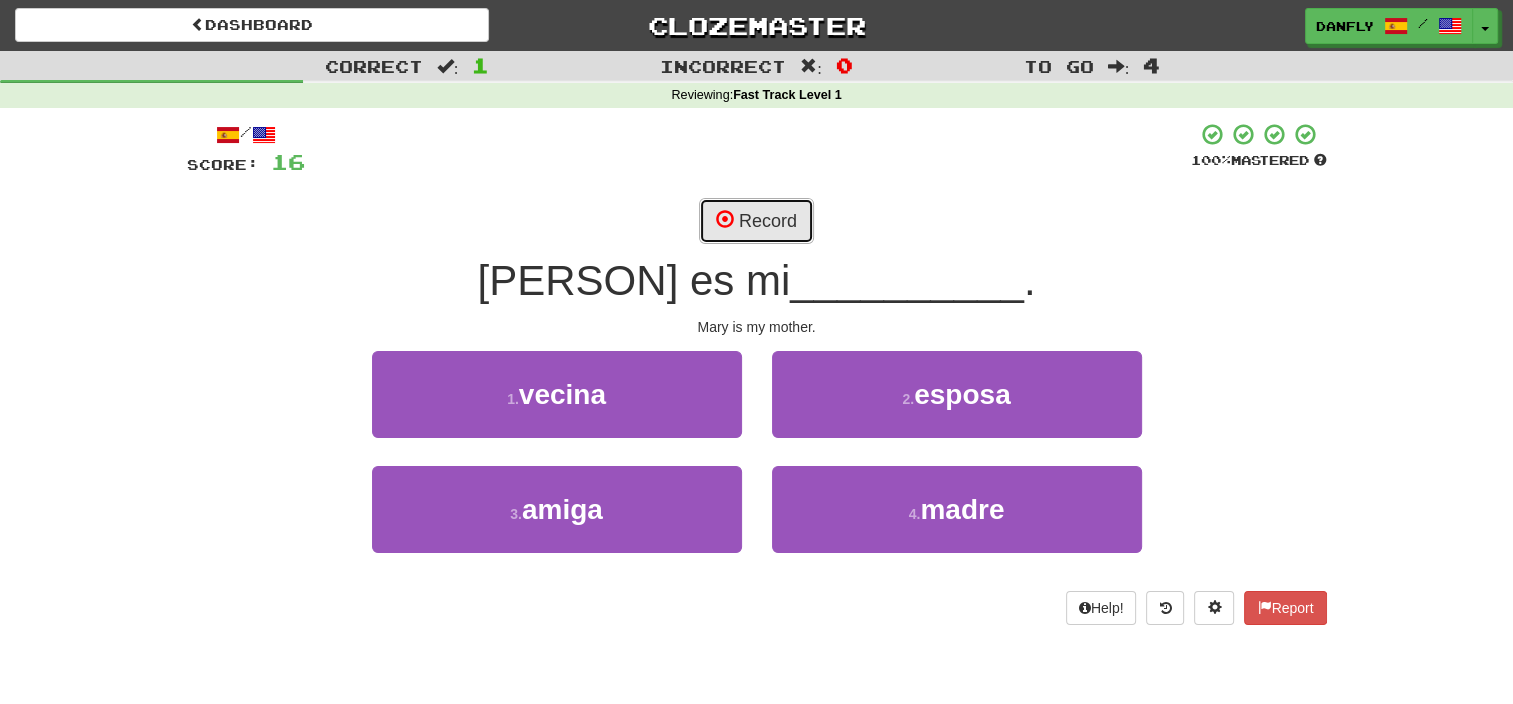 click on "Record" at bounding box center [756, 221] 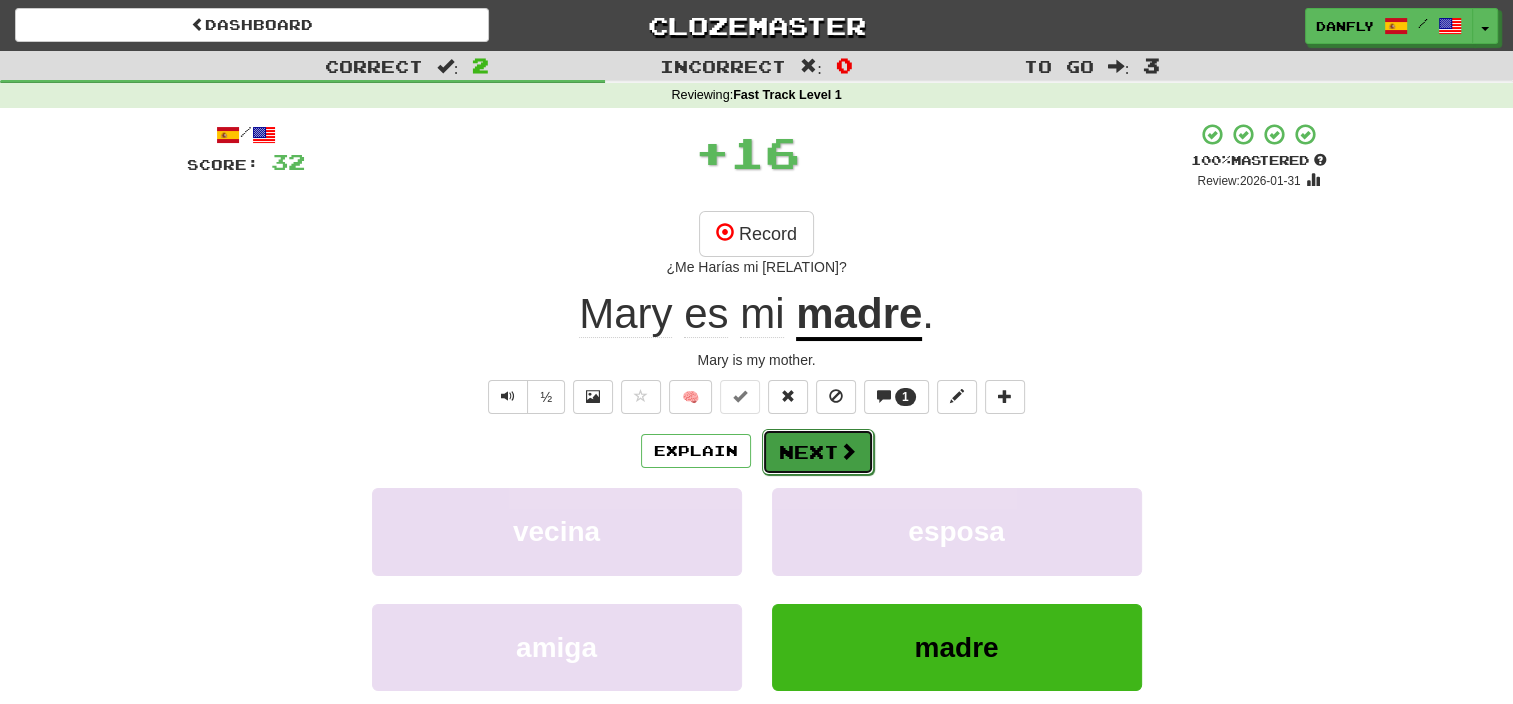 click on "Next" at bounding box center [818, 452] 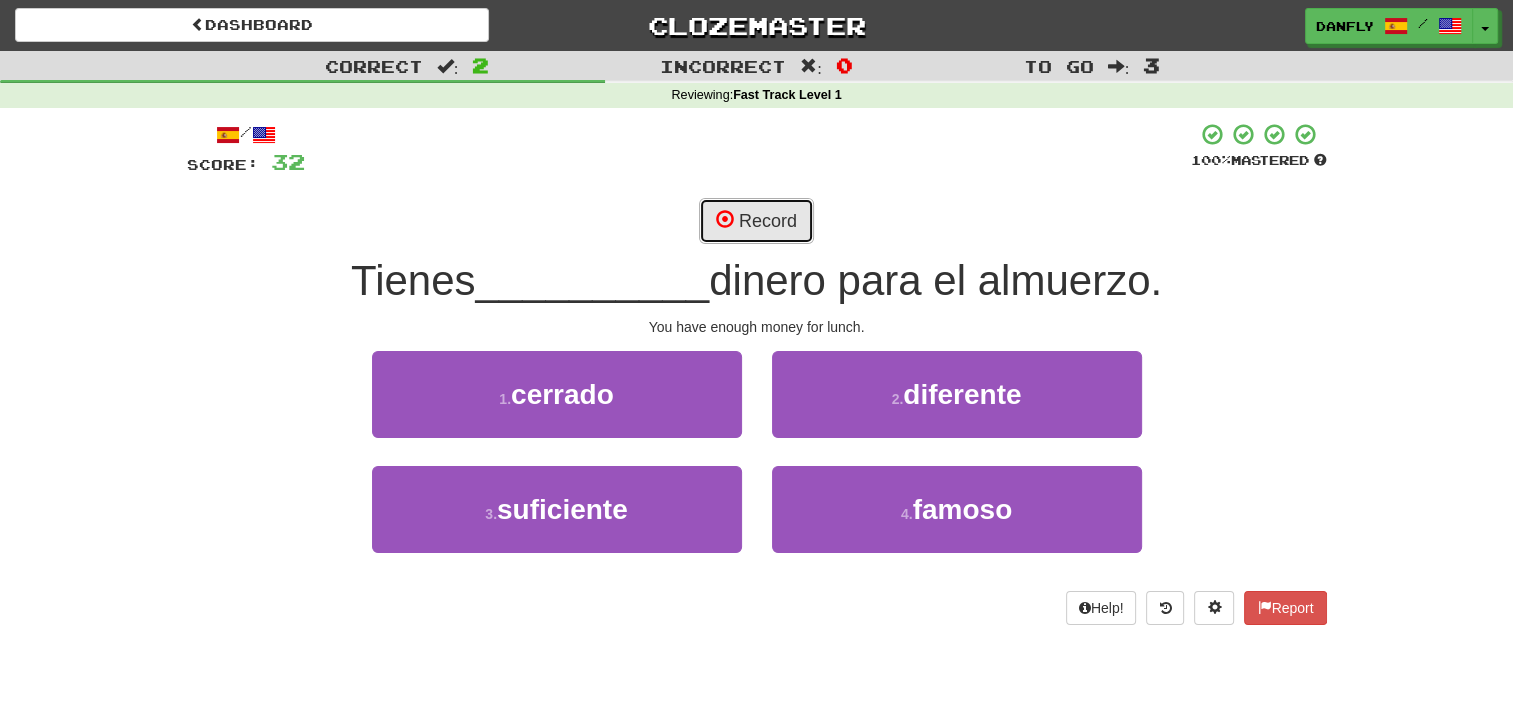click on "Record" at bounding box center (756, 221) 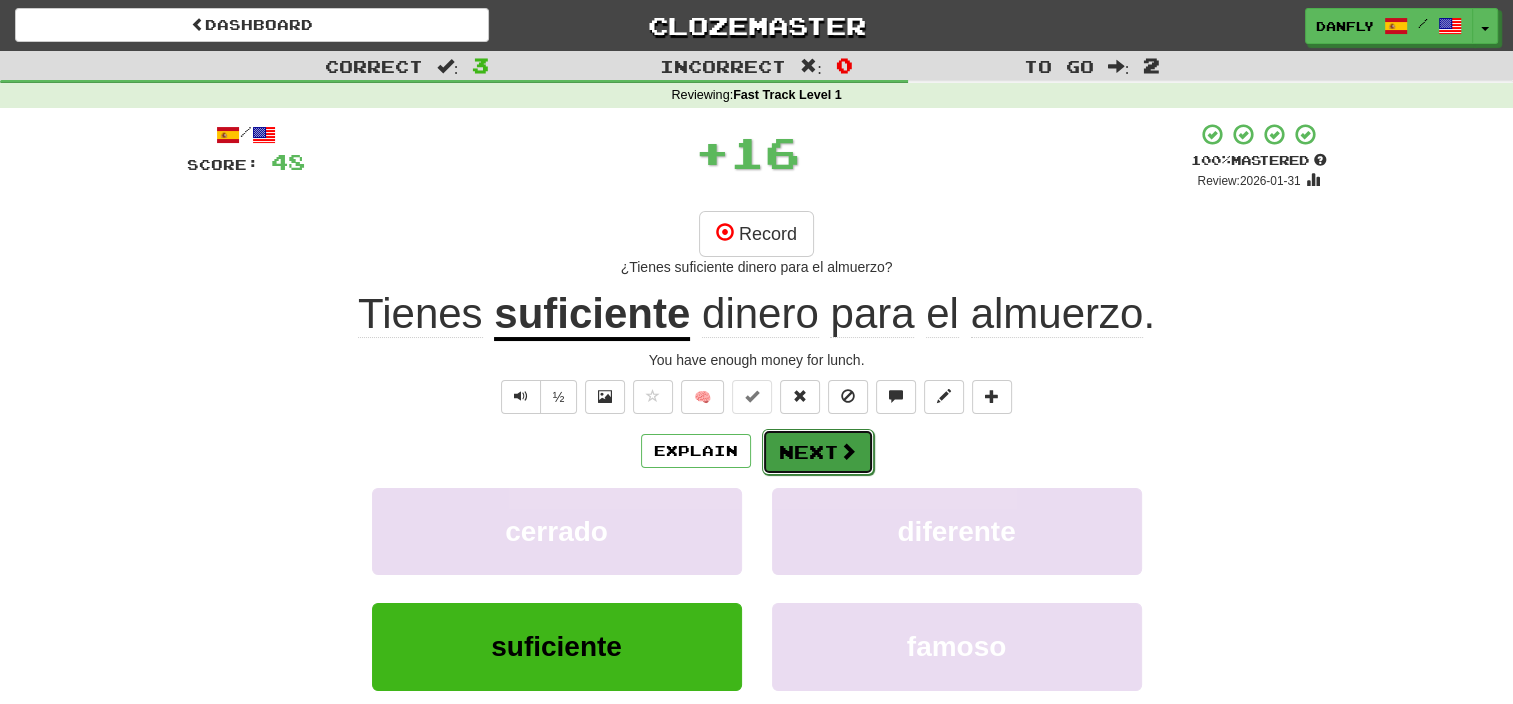 click on "Next" at bounding box center (818, 452) 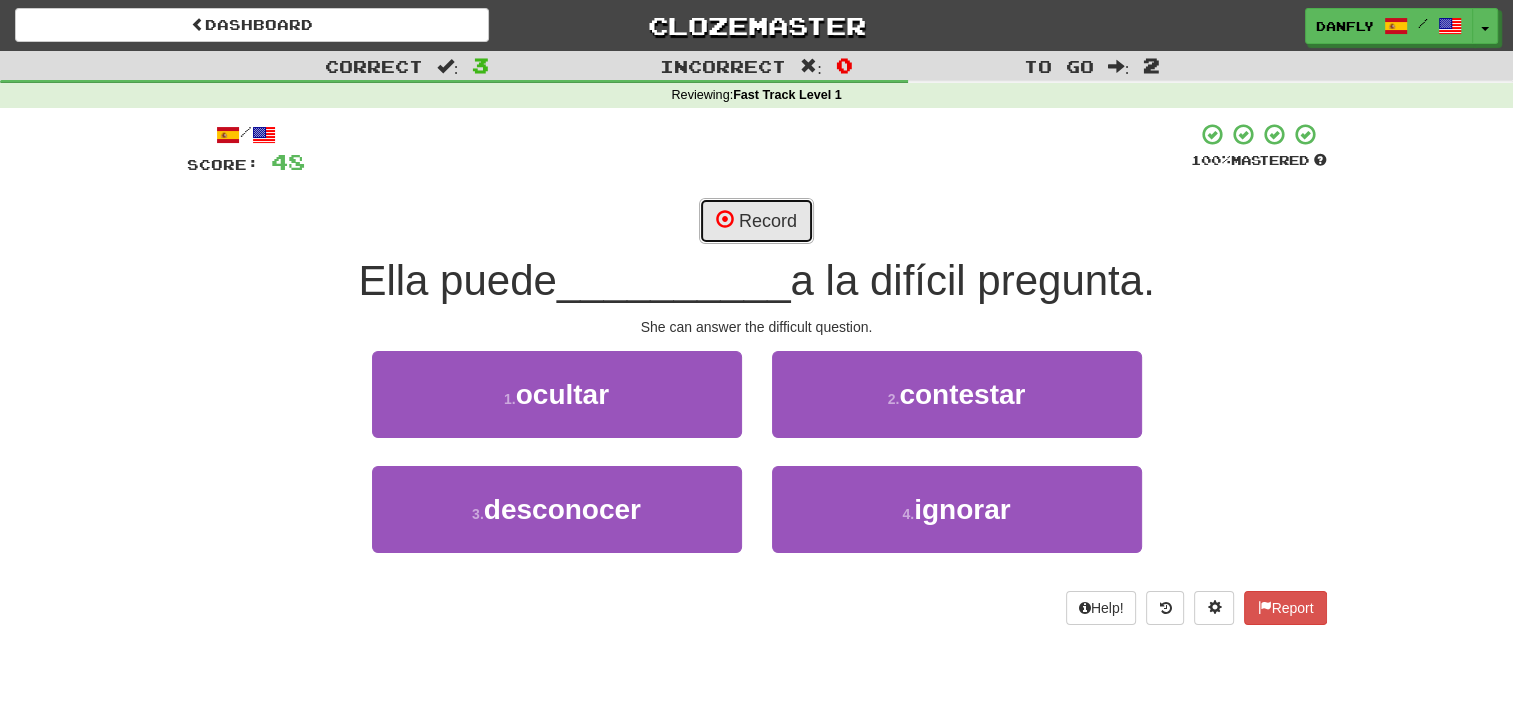 click on "Record" at bounding box center [756, 221] 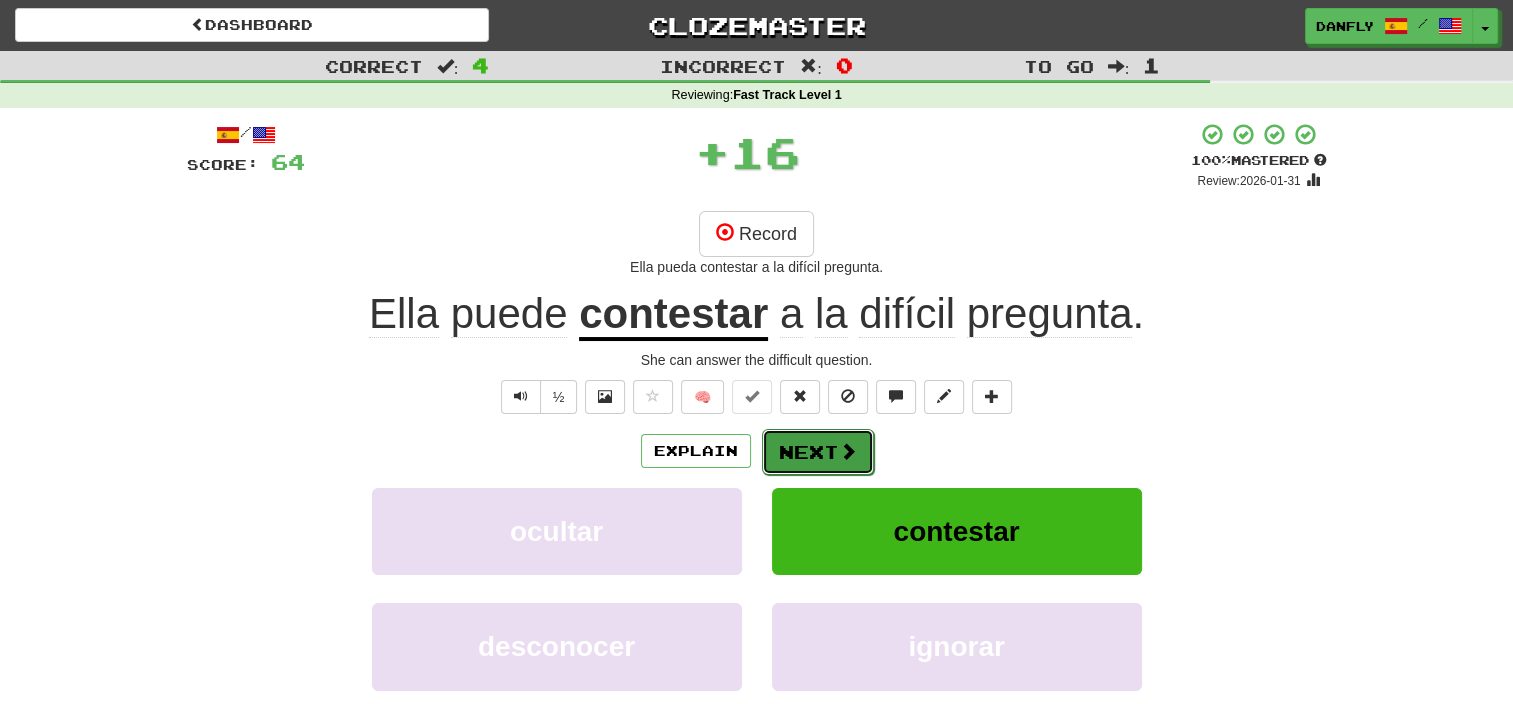 click on "Next" at bounding box center (818, 452) 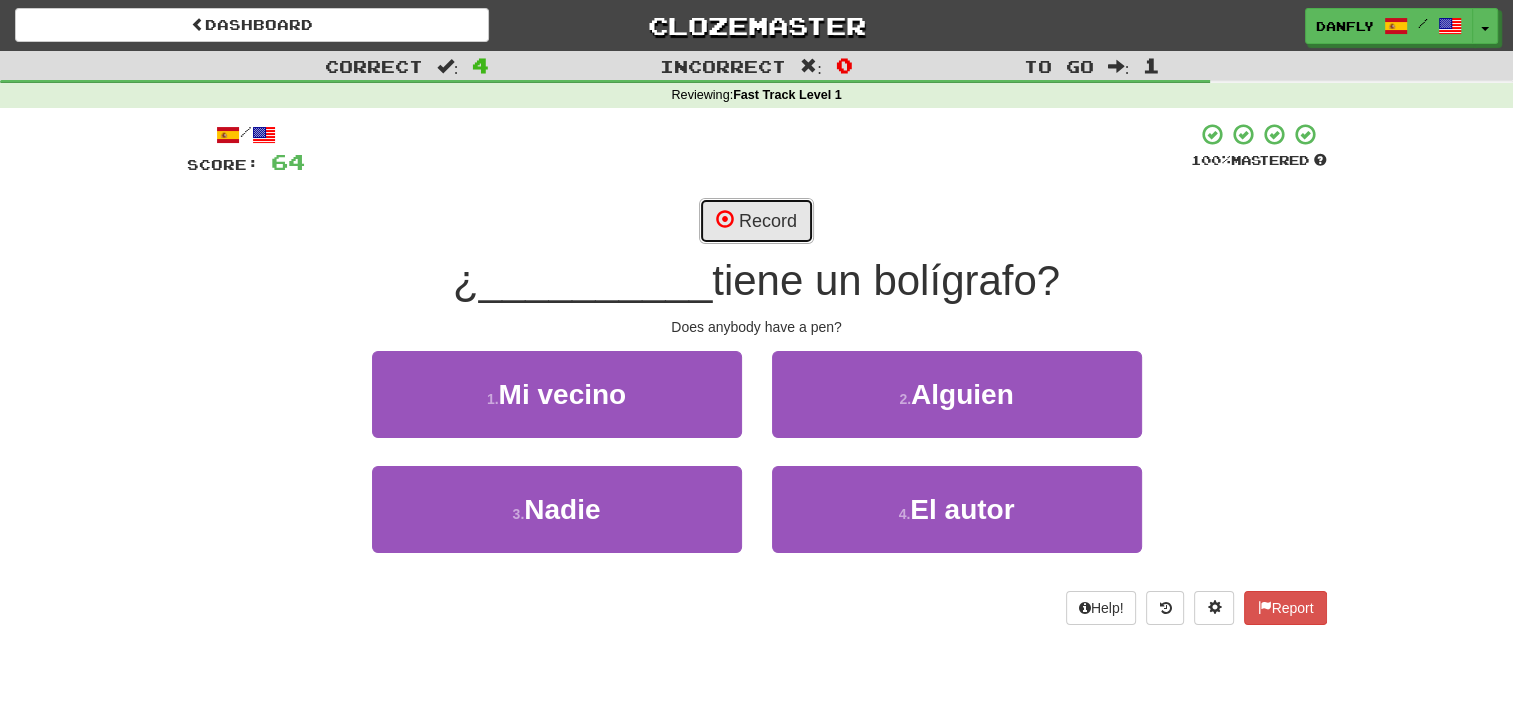 click on "Record" at bounding box center [756, 221] 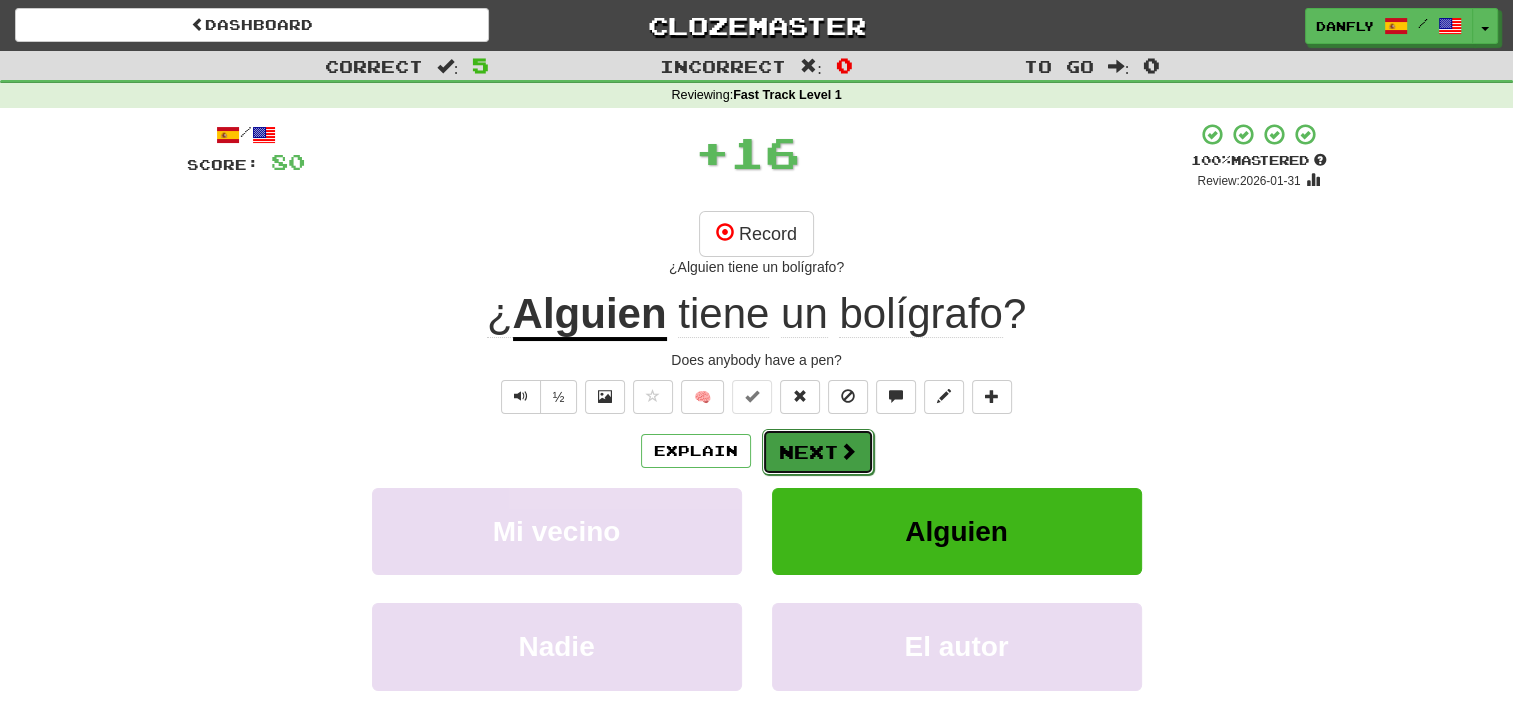 click at bounding box center [848, 451] 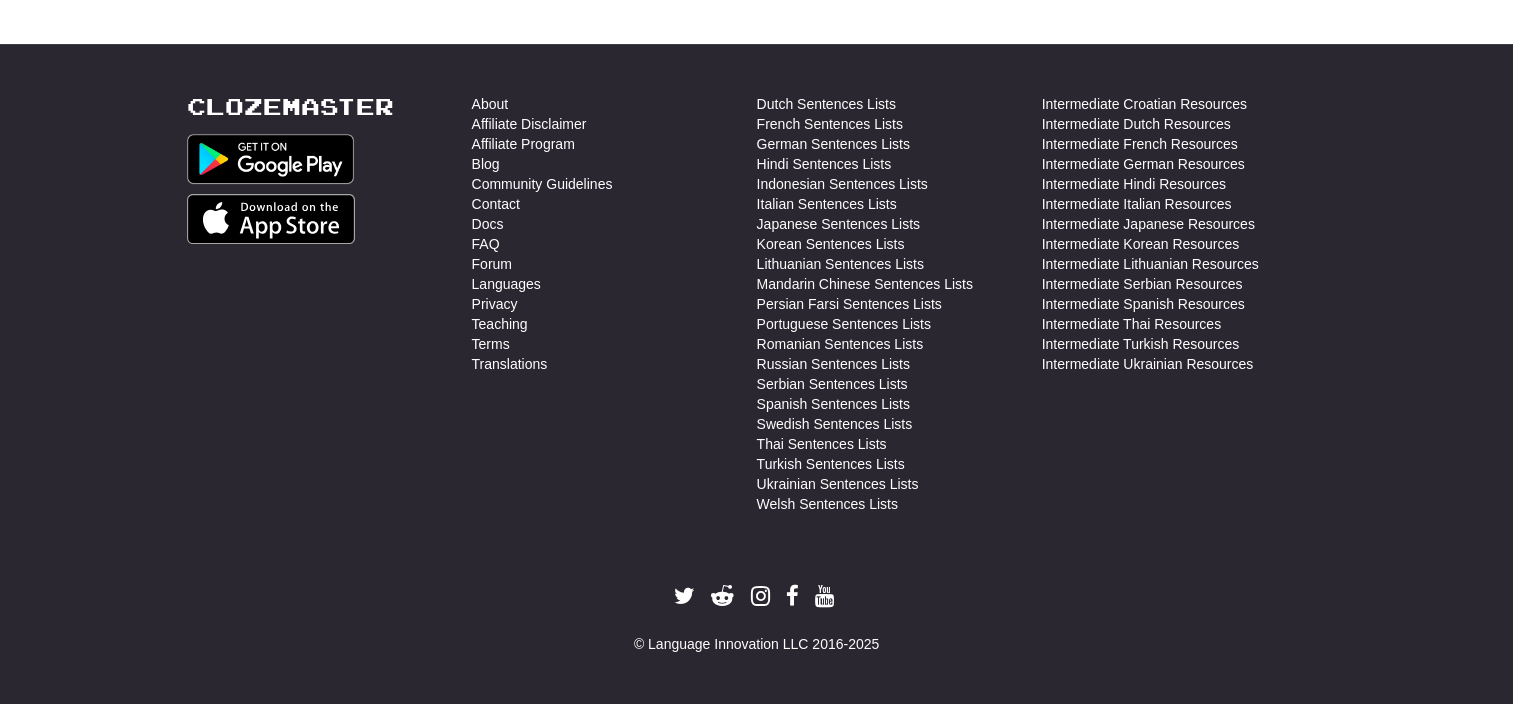 scroll, scrollTop: 710, scrollLeft: 0, axis: vertical 